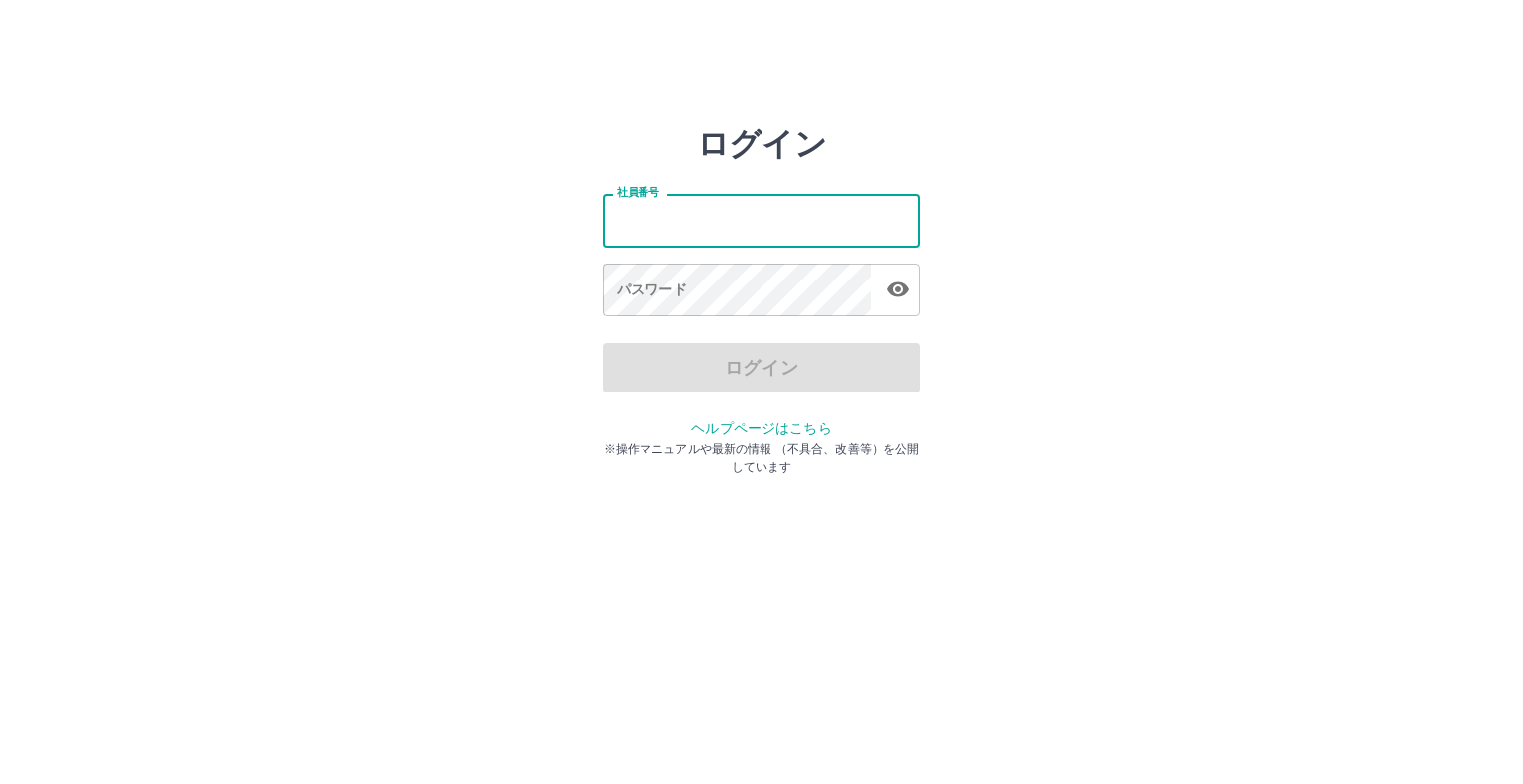 scroll, scrollTop: 0, scrollLeft: 0, axis: both 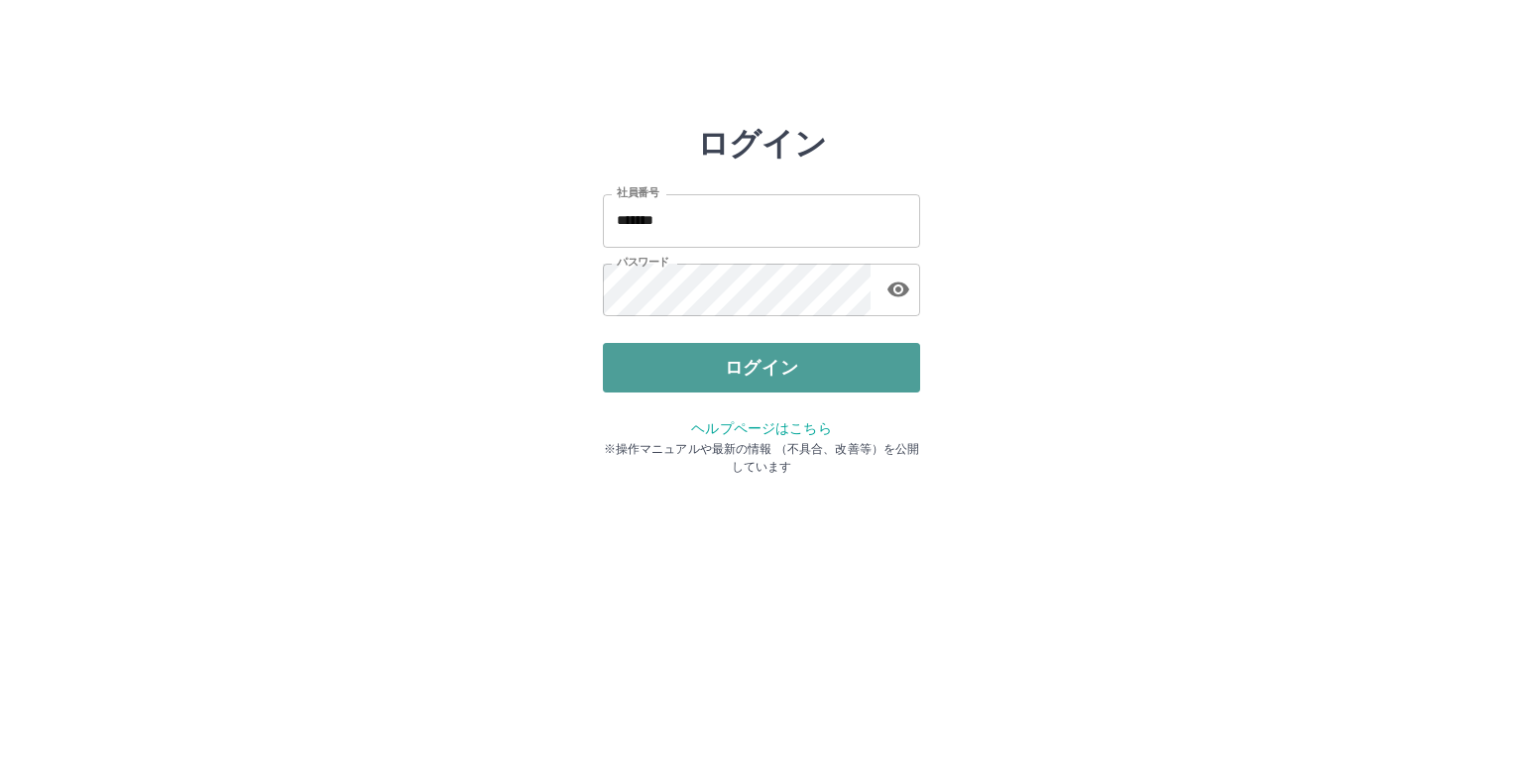 click on "ログイン" at bounding box center [762, 368] 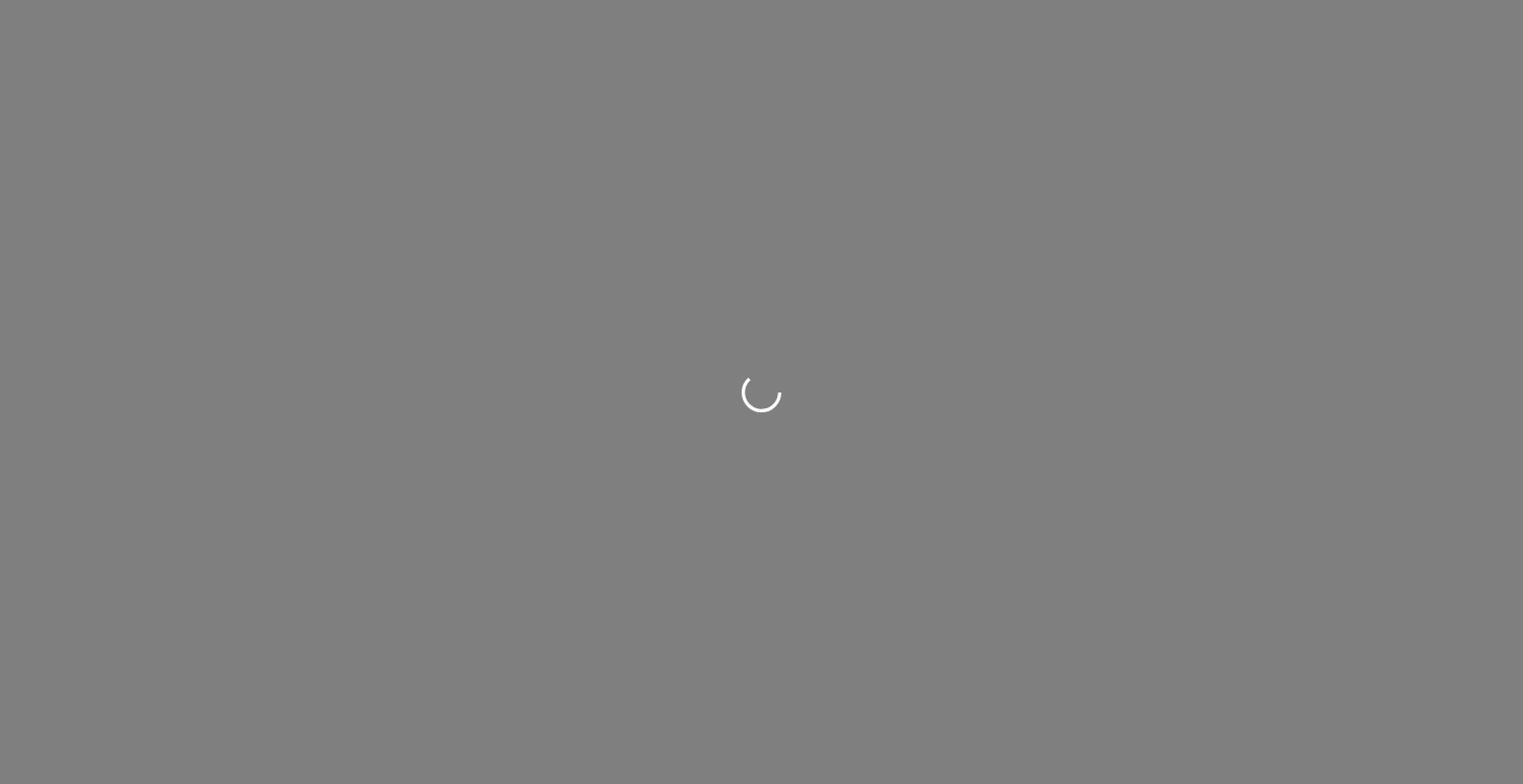 scroll, scrollTop: 0, scrollLeft: 0, axis: both 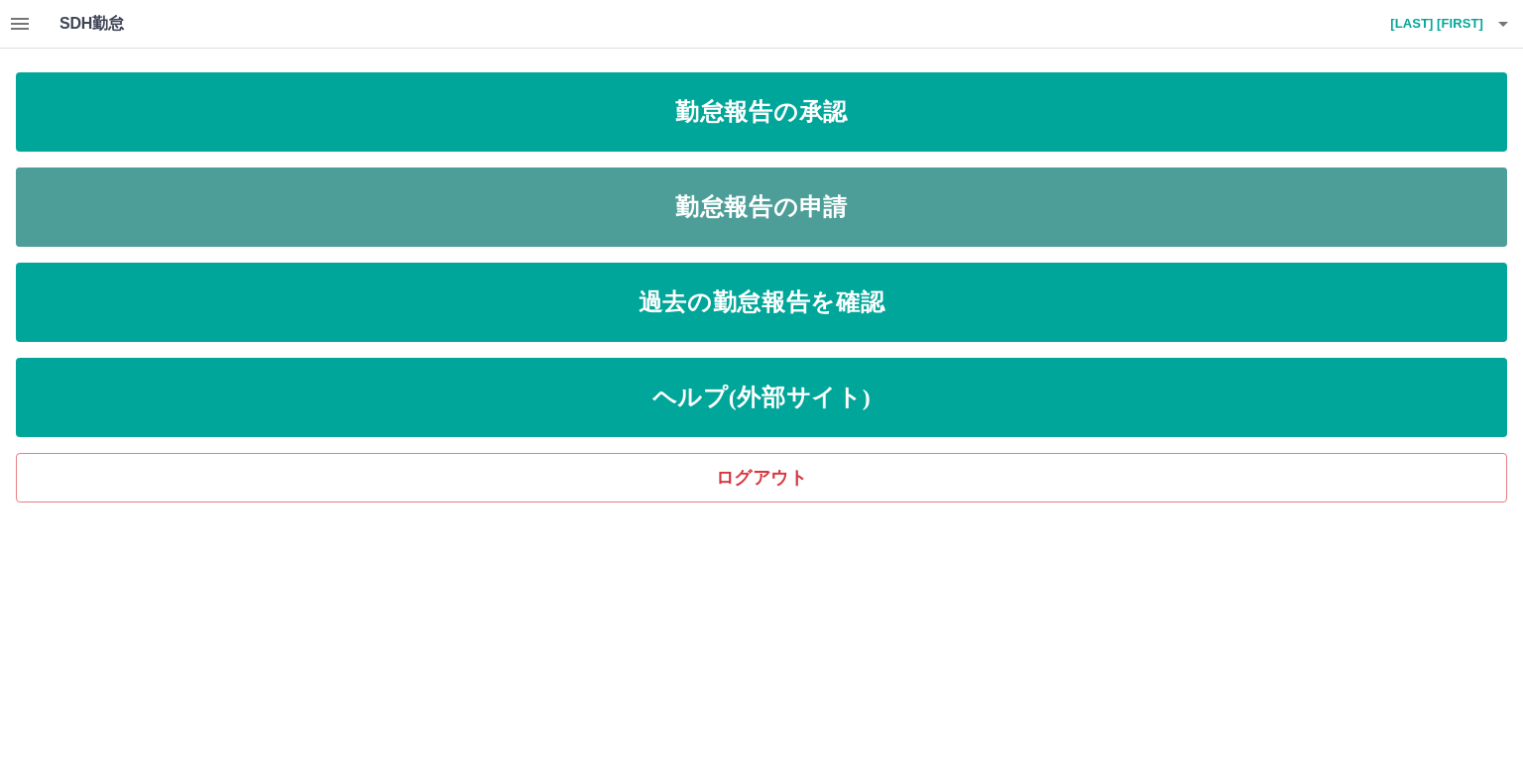 click on "勤怠報告の申請" at bounding box center [762, 207] 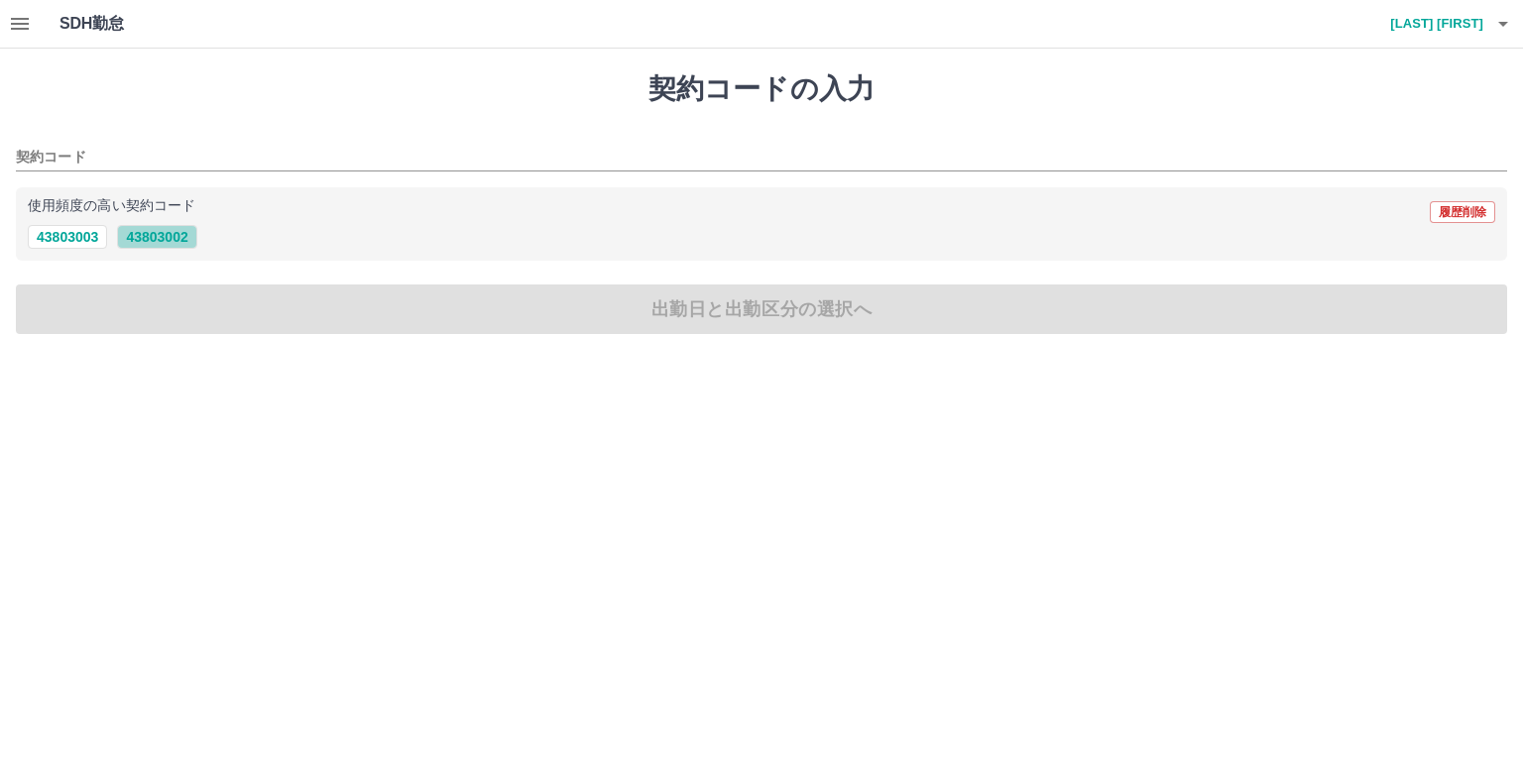 click on "43803002" at bounding box center [157, 237] 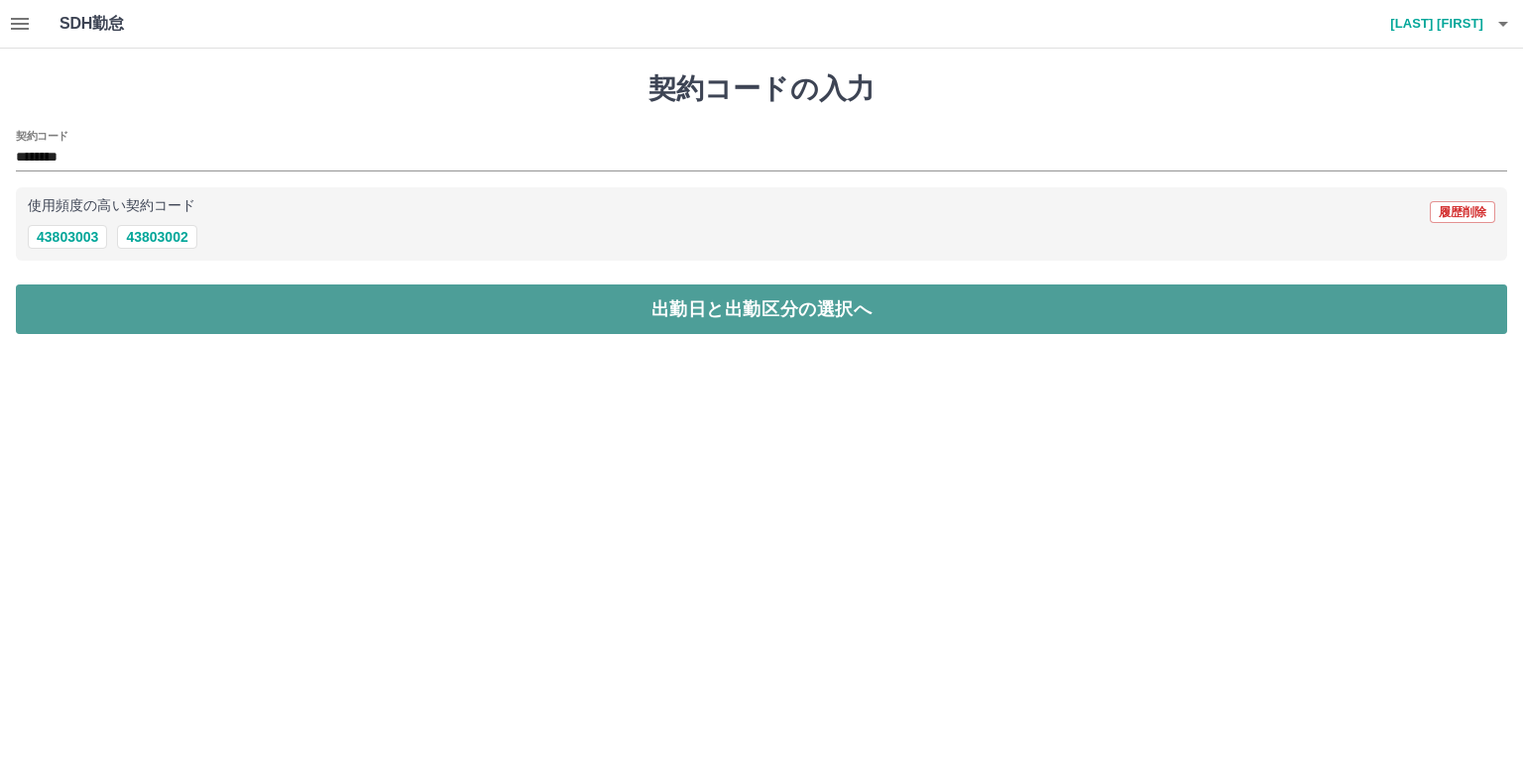 click on "出勤日と出勤区分の選択へ" at bounding box center (762, 309) 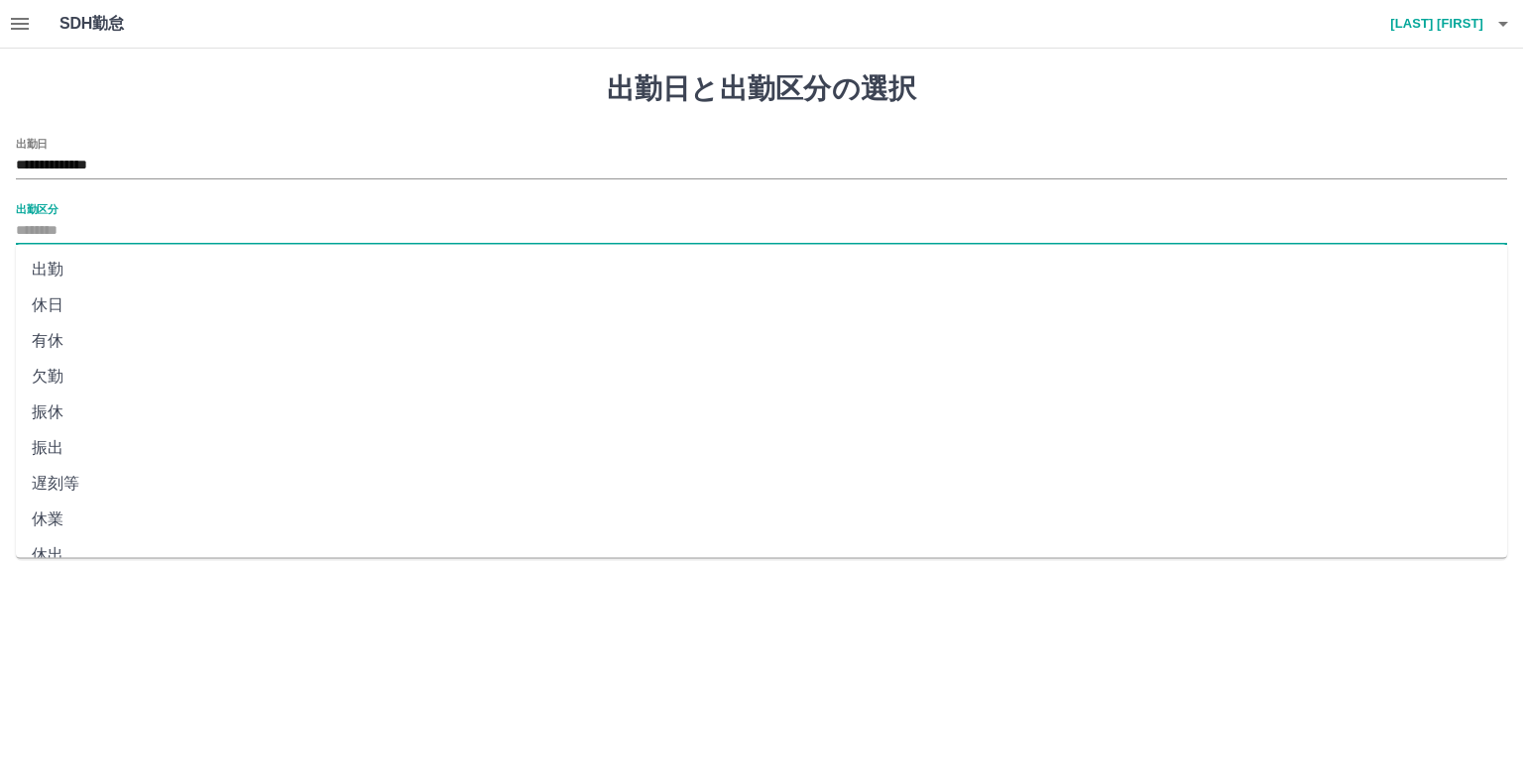 click on "出勤区分" at bounding box center [762, 231] 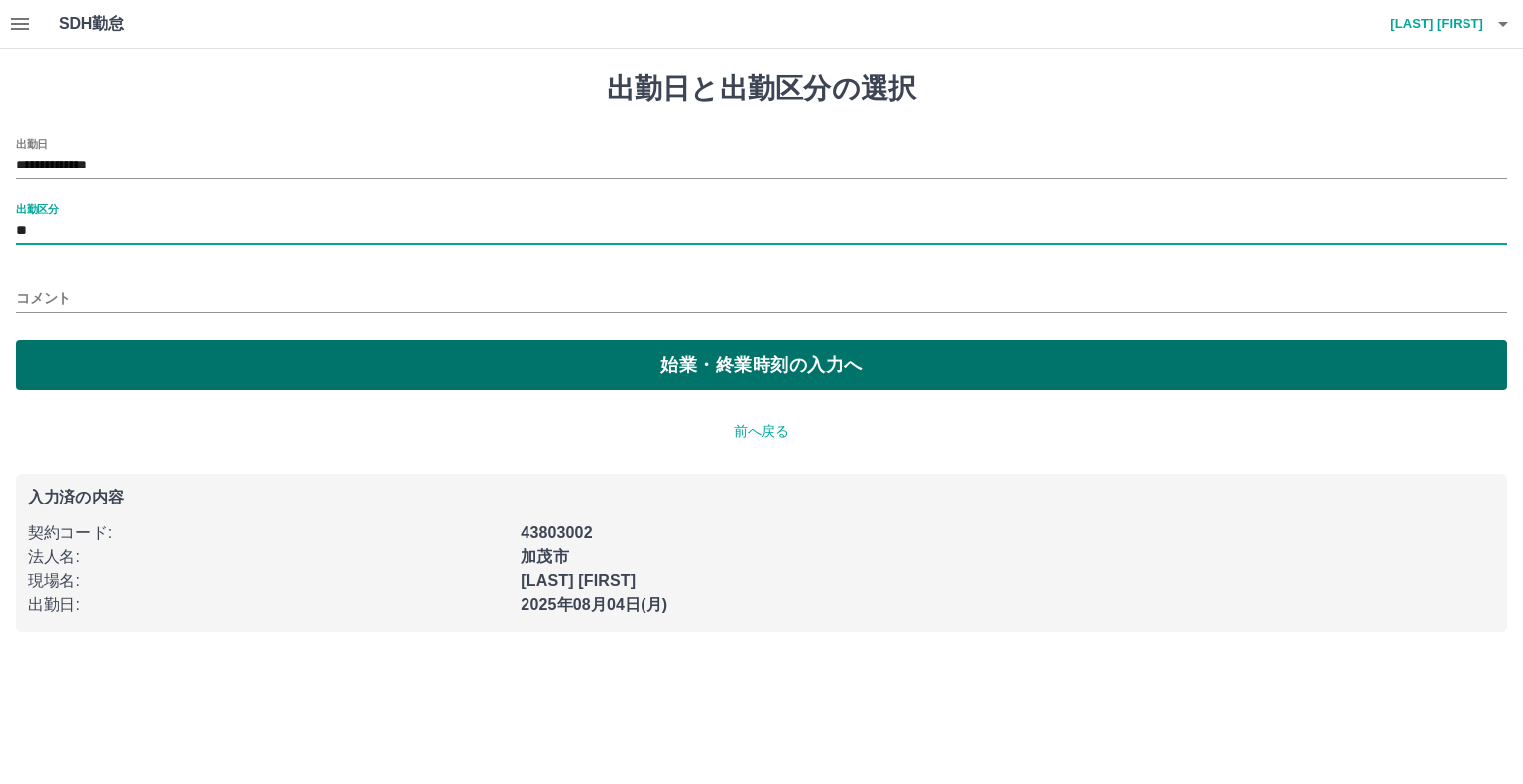 click on "始業・終業時刻の入力へ" at bounding box center [762, 365] 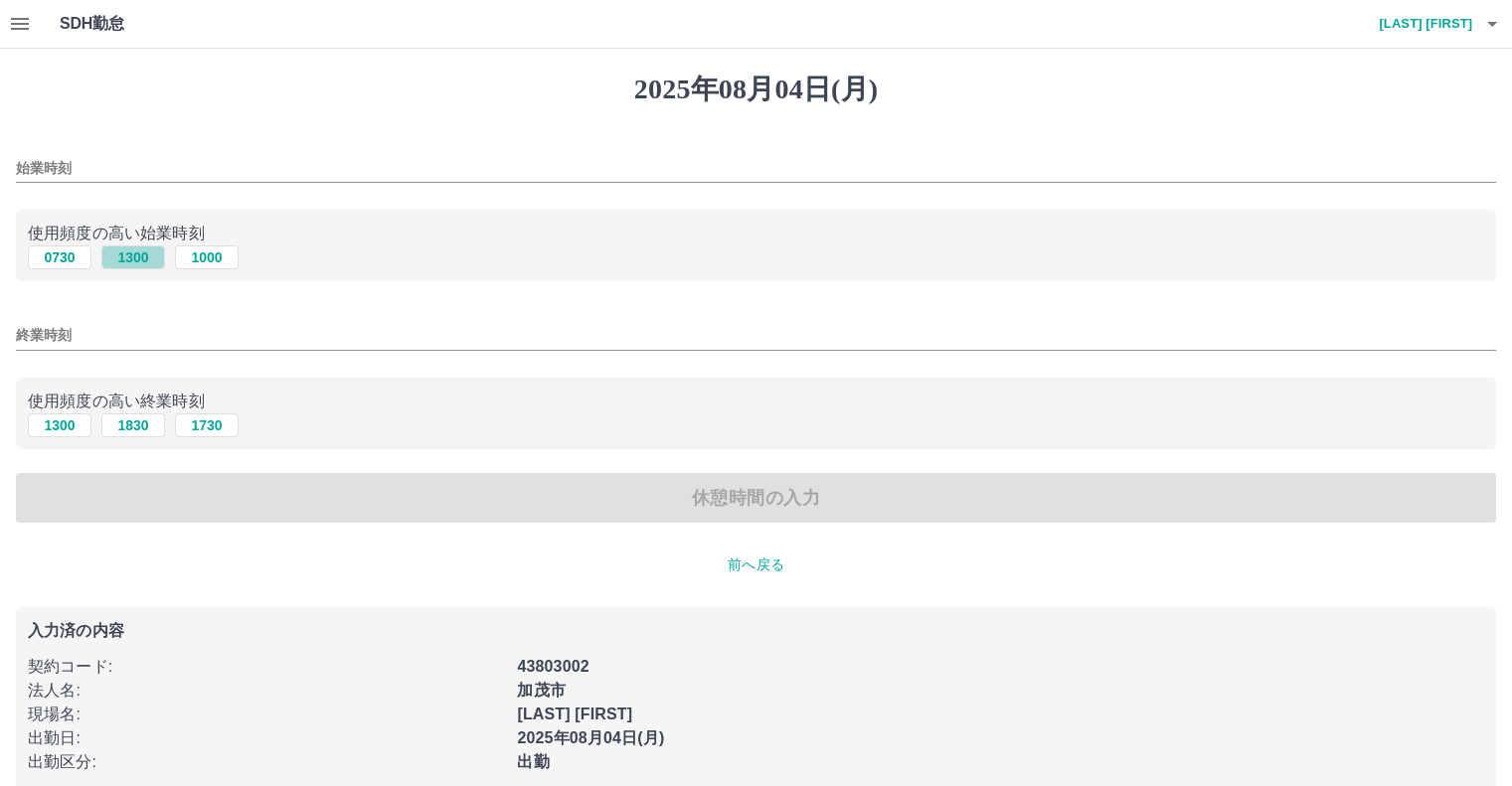 click on "1300" at bounding box center (133, 257) 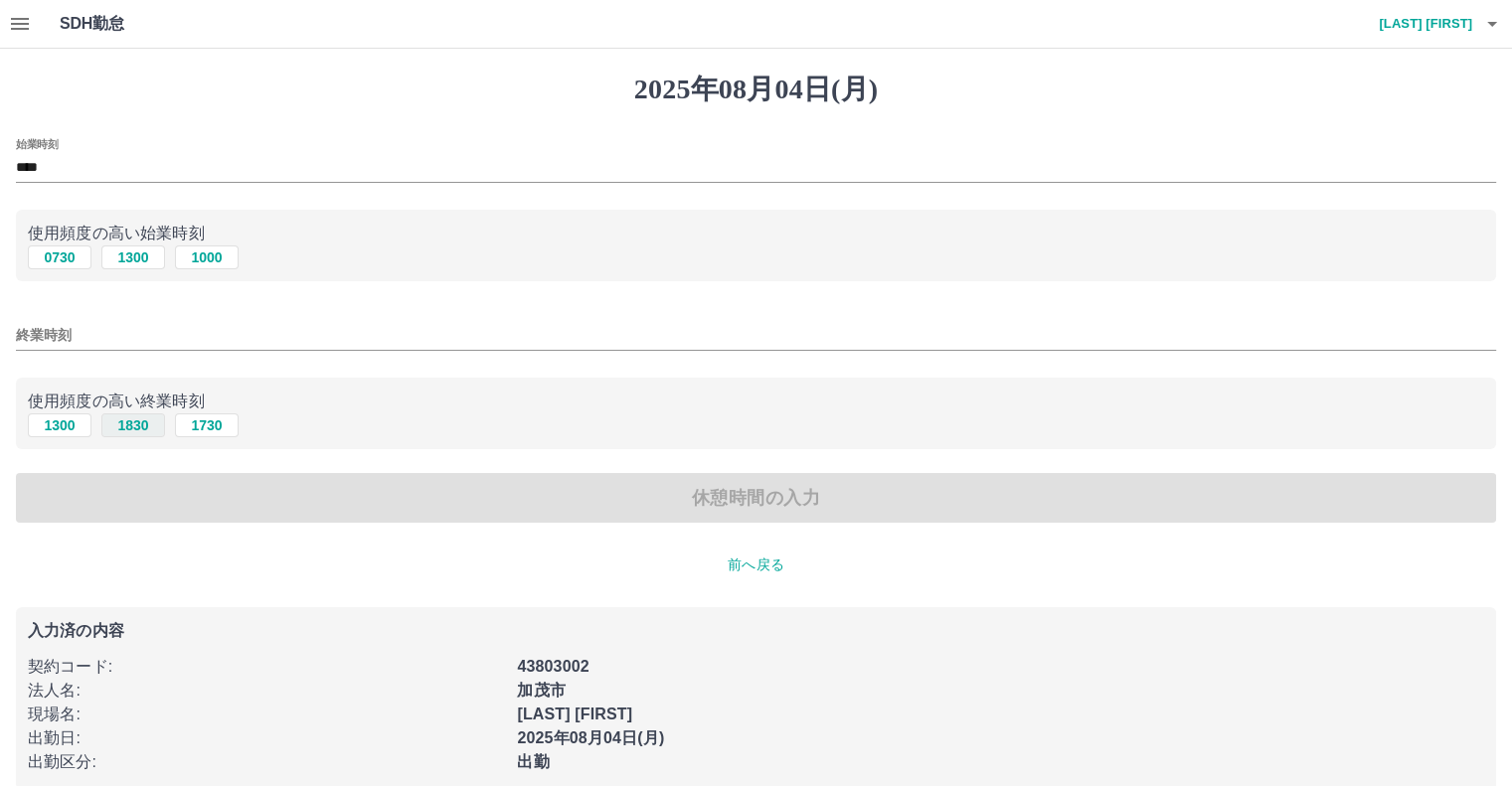 click on "1830" at bounding box center (133, 425) 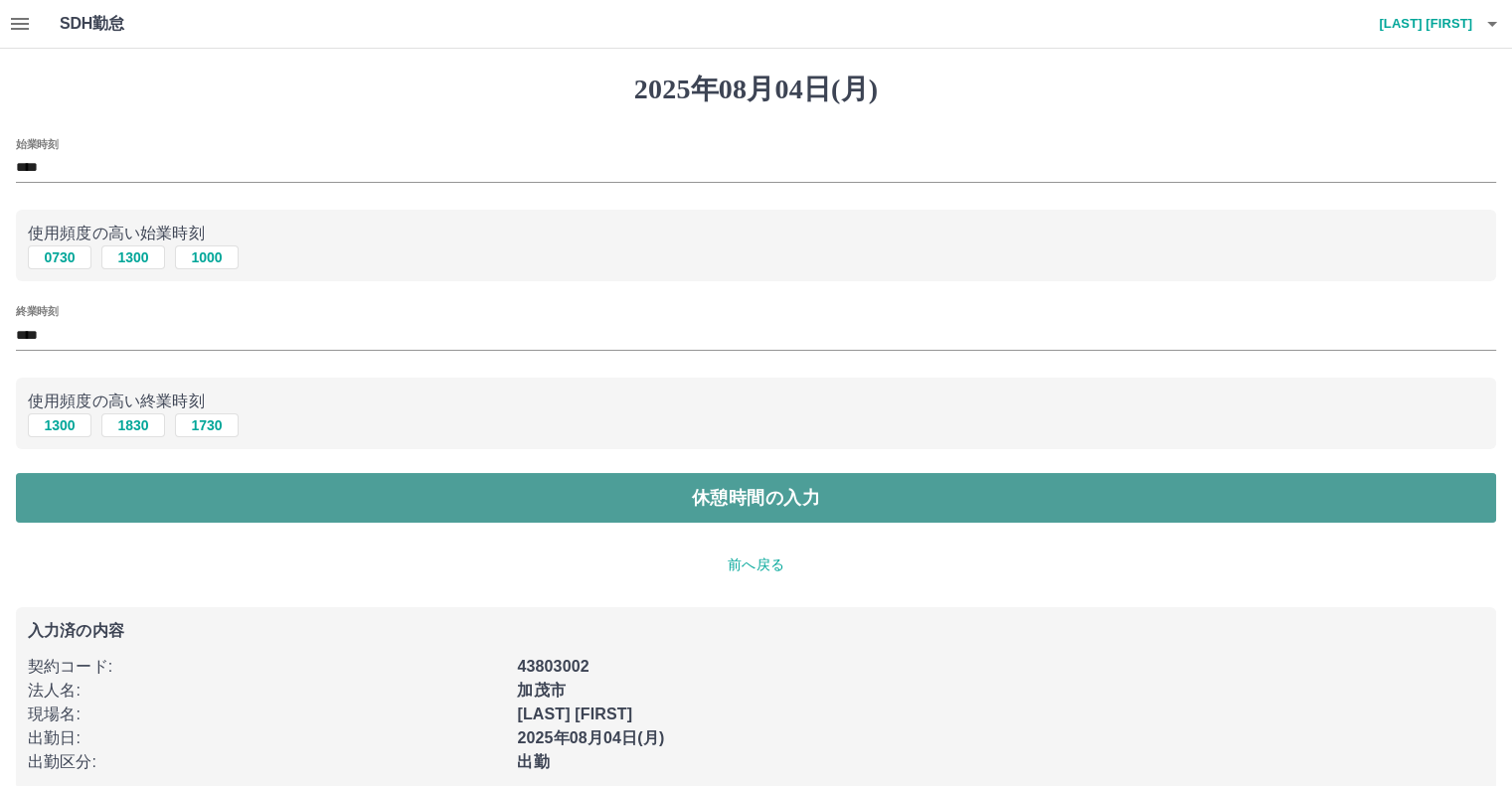 click on "休憩時間の入力" at bounding box center [756, 498] 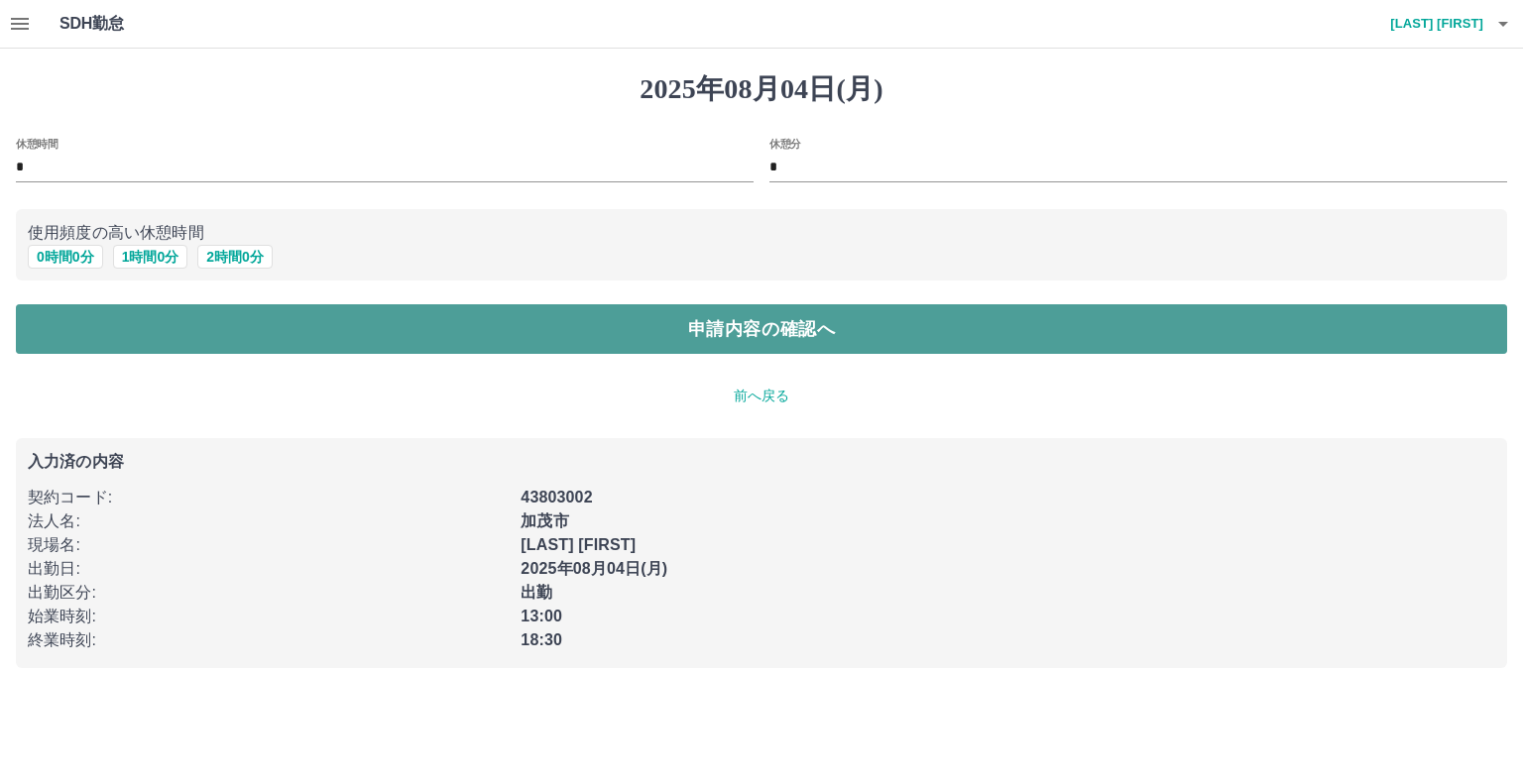 click on "申請内容の確認へ" at bounding box center [762, 329] 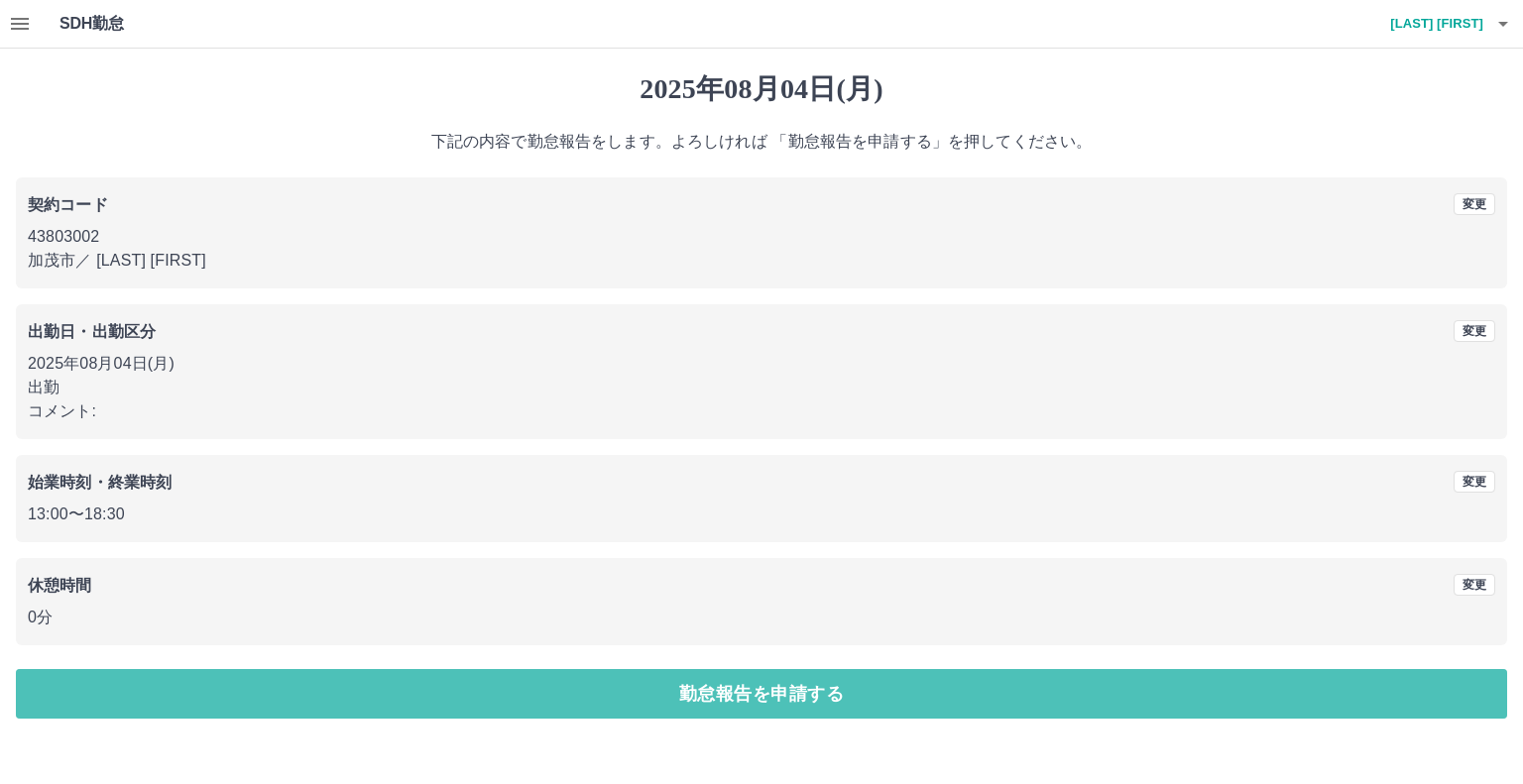 drag, startPoint x: 846, startPoint y: 673, endPoint x: 843, endPoint y: 689, distance: 16.27882 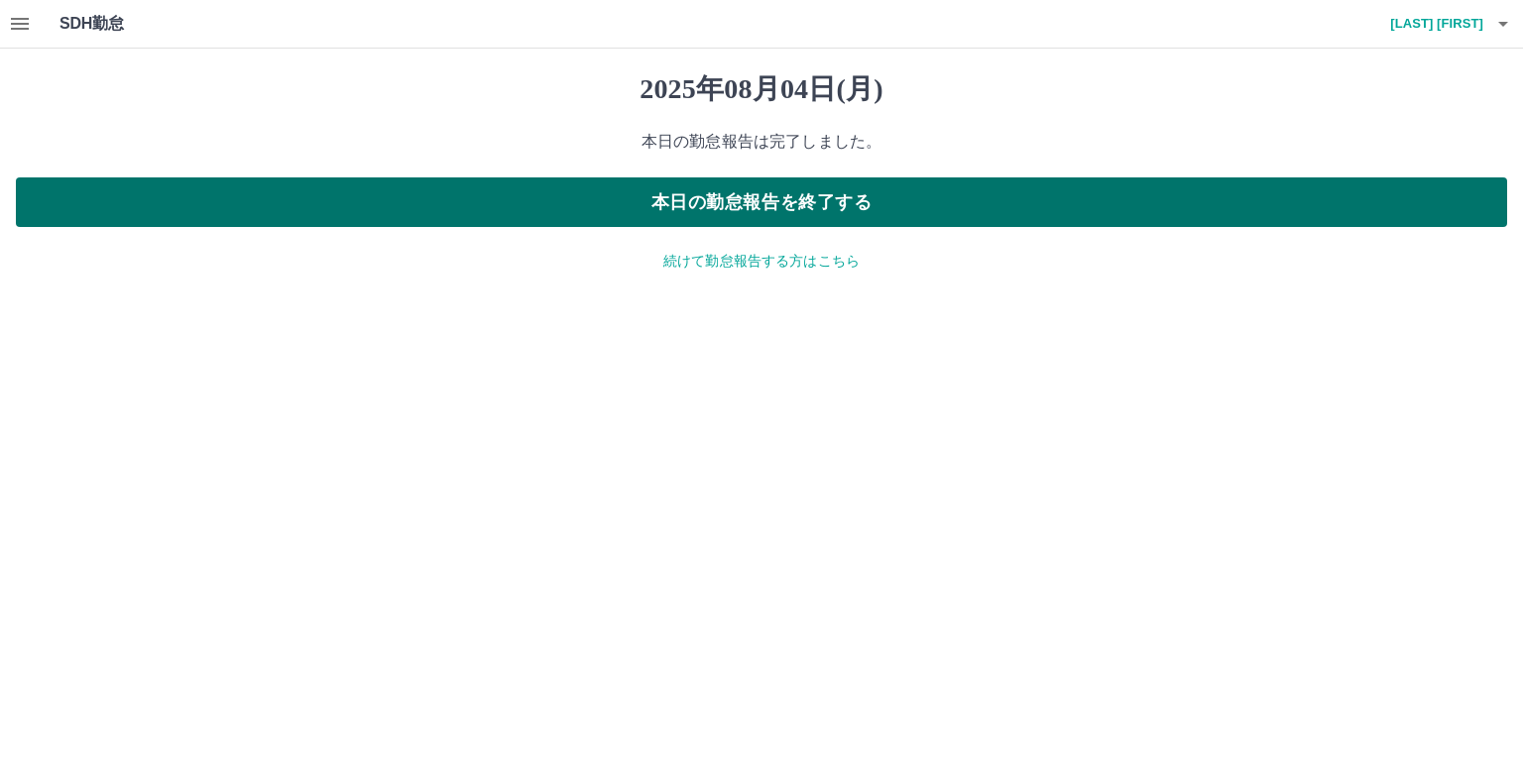 click on "本日の勤怠報告を終了する" at bounding box center [762, 202] 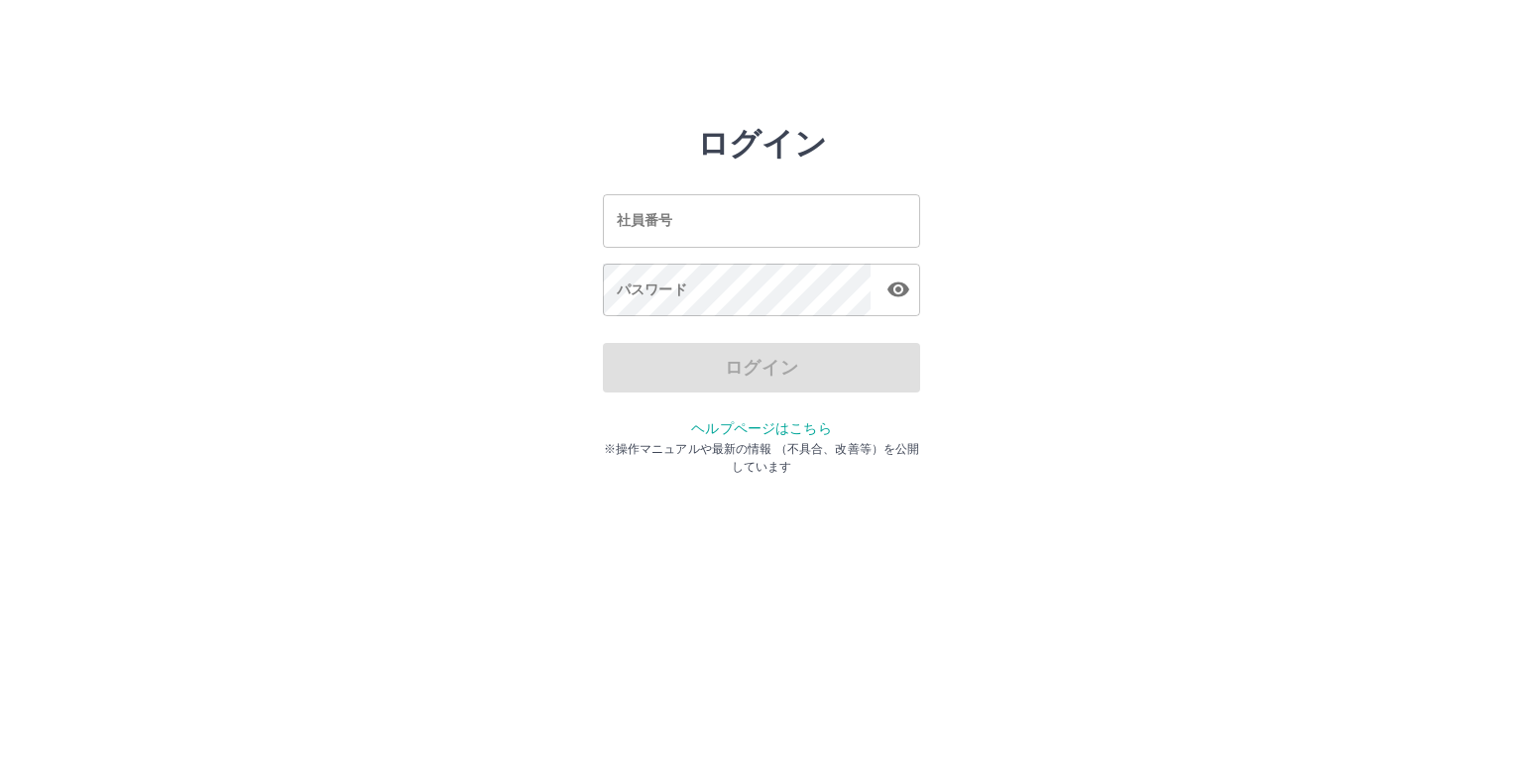 scroll, scrollTop: 0, scrollLeft: 0, axis: both 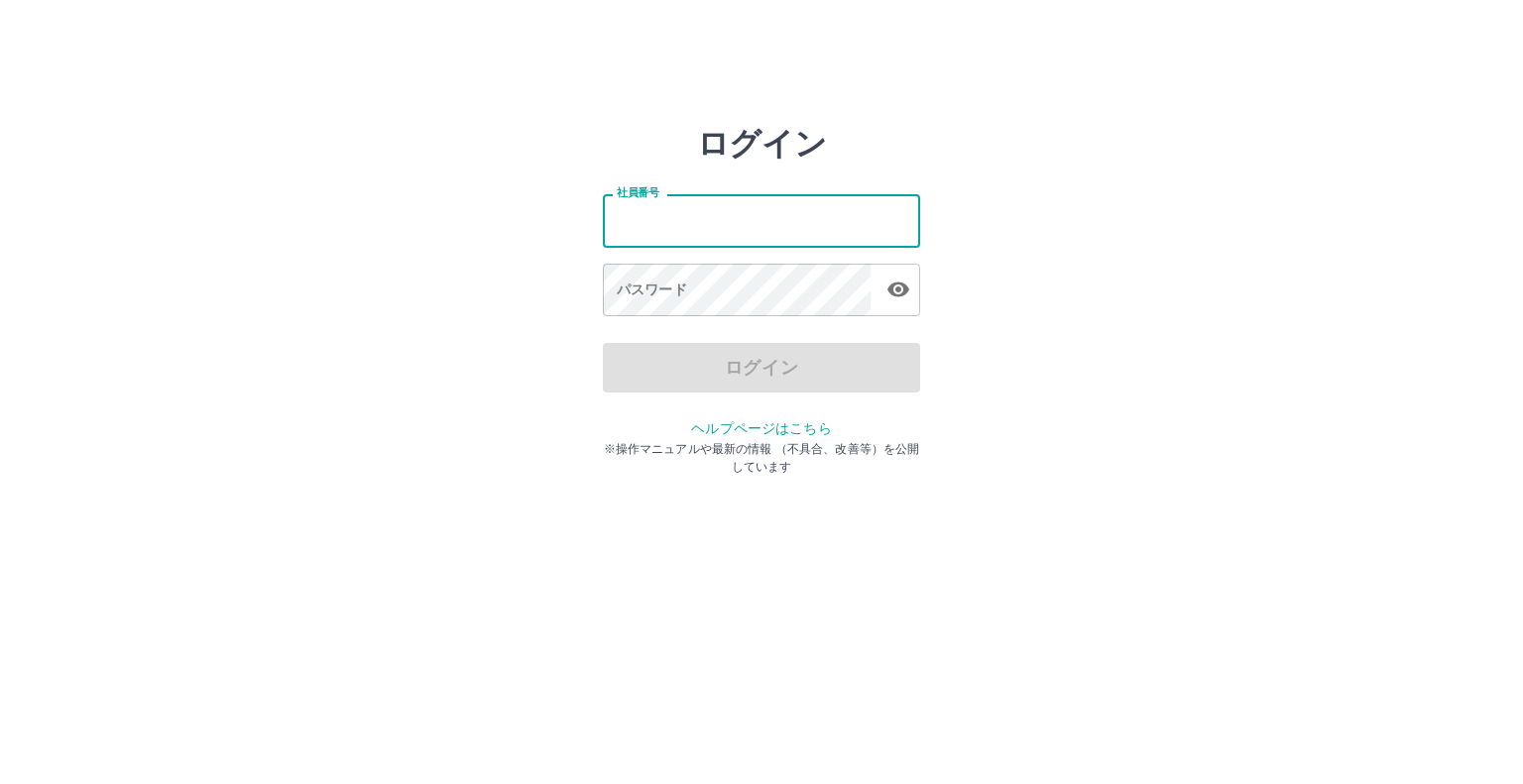 type on "*******" 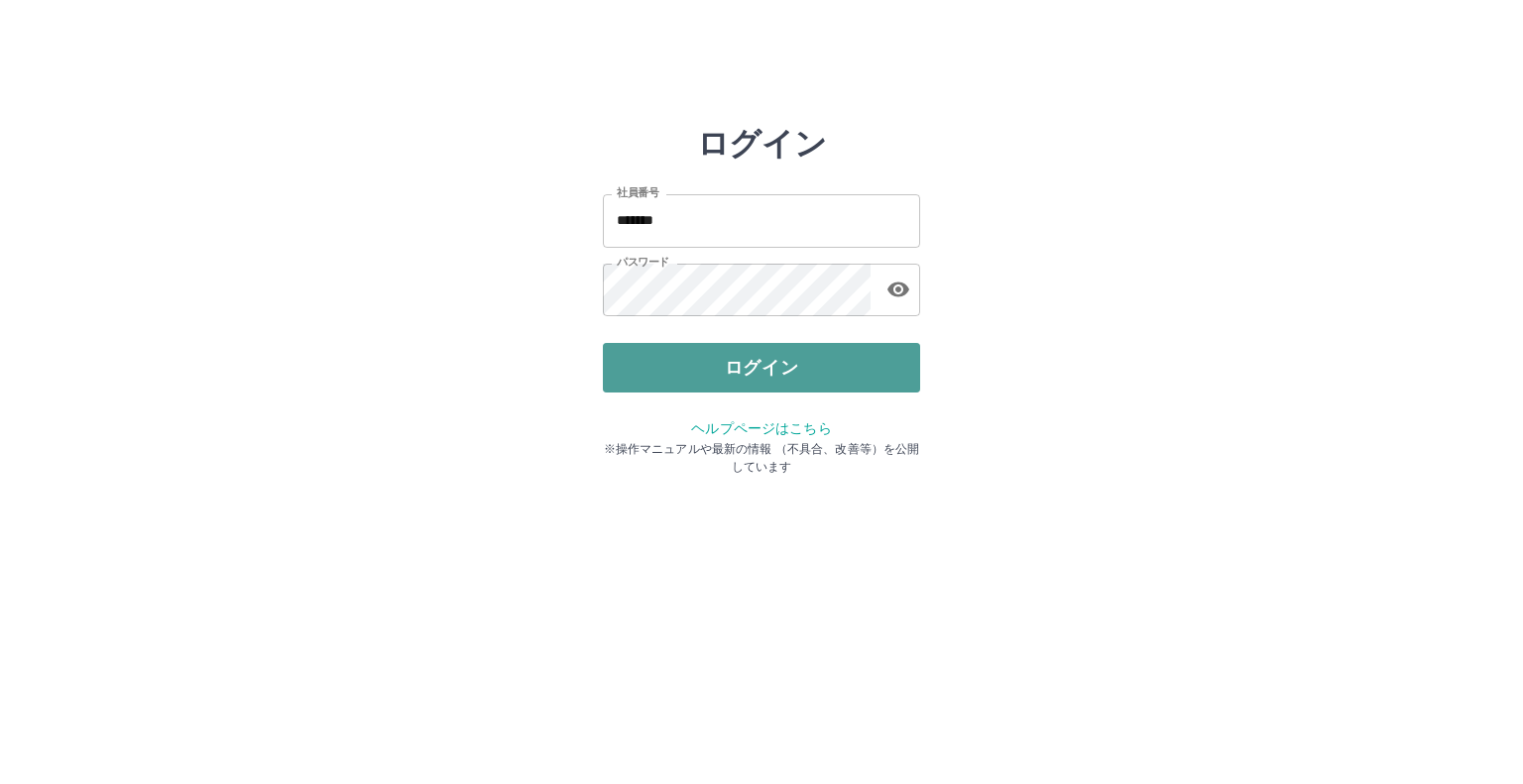 click on "ログイン" at bounding box center [762, 368] 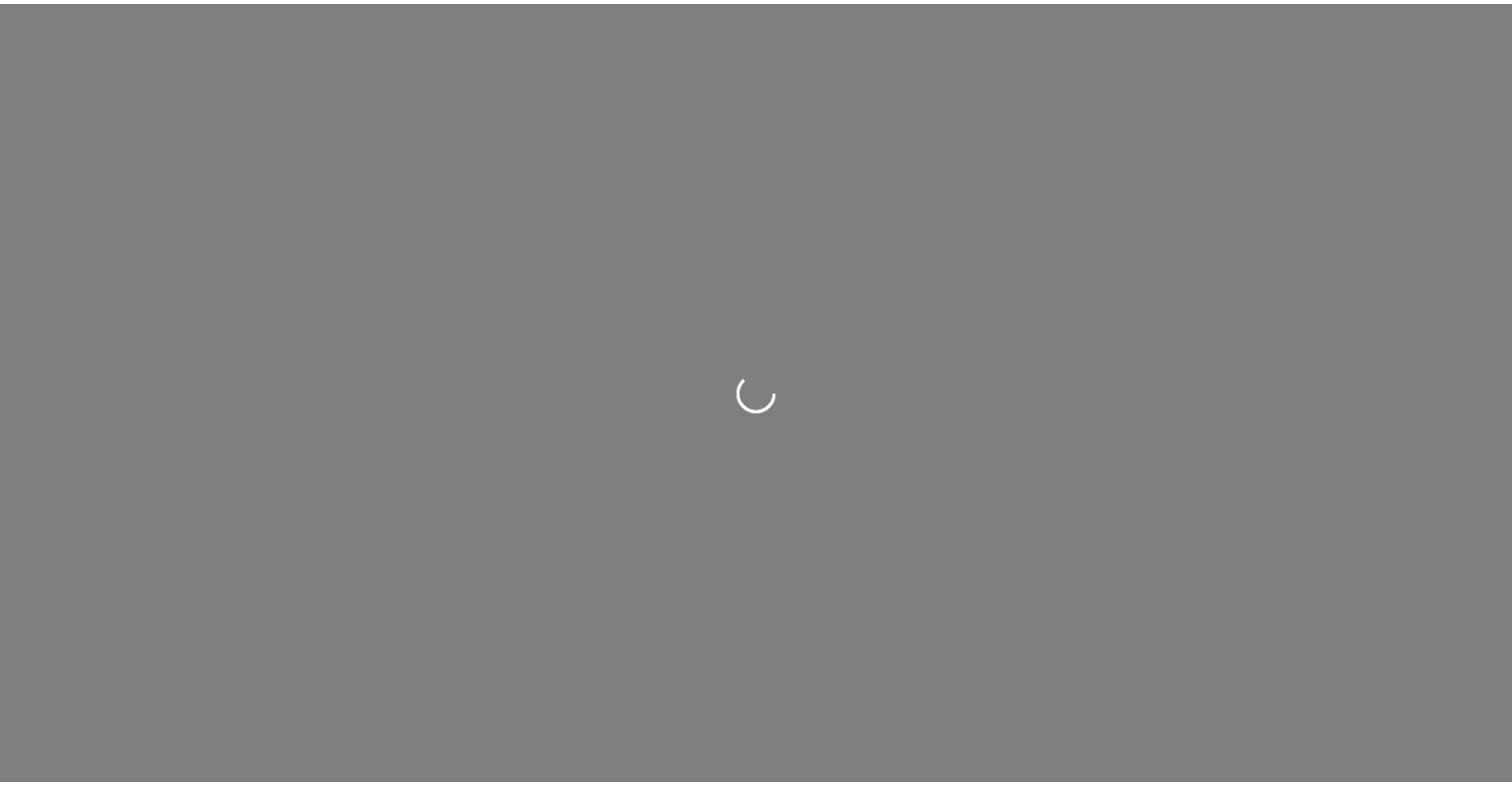 scroll, scrollTop: 0, scrollLeft: 0, axis: both 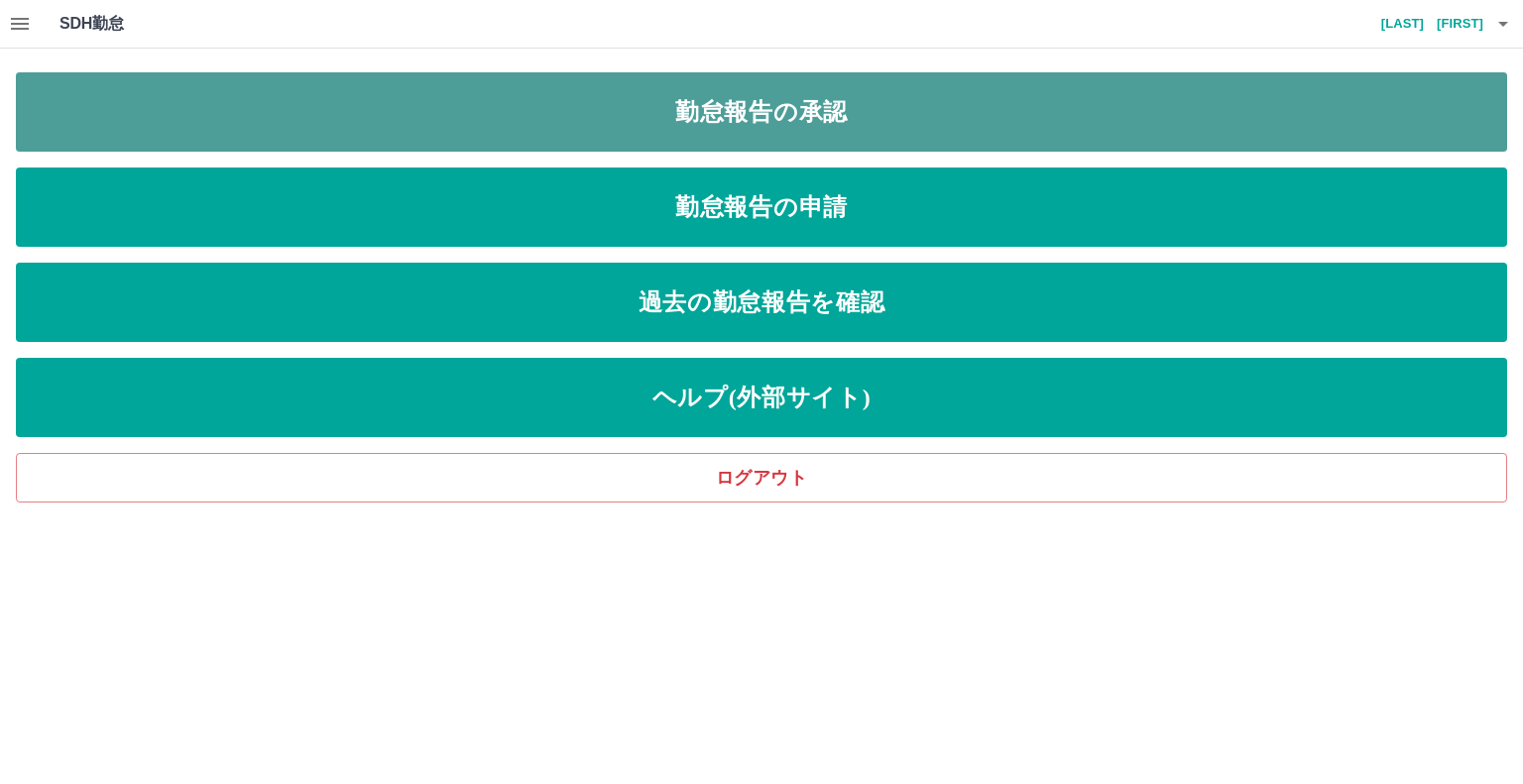 click on "勤怠報告の承認" at bounding box center [762, 112] 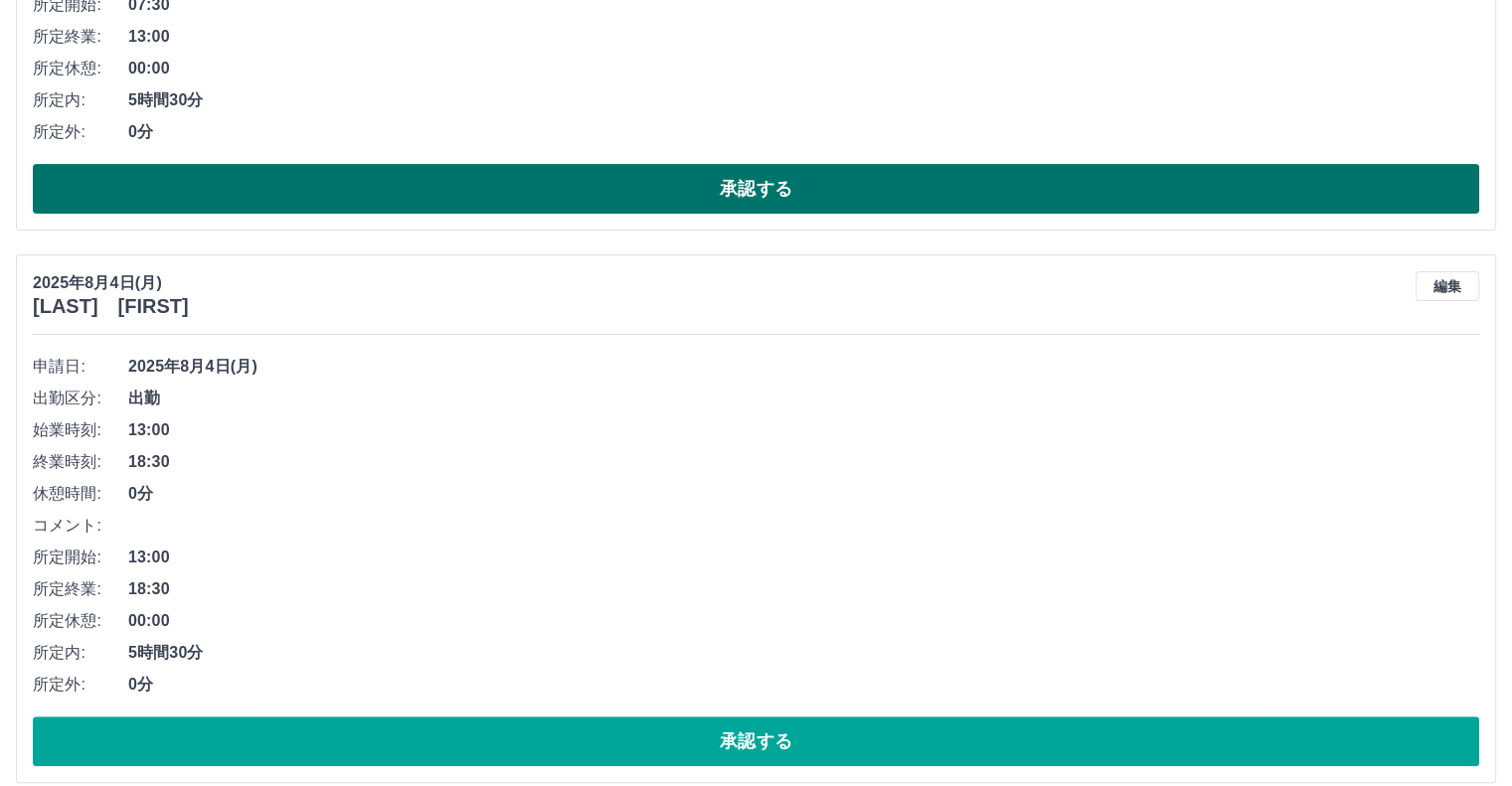 scroll, scrollTop: 553, scrollLeft: 0, axis: vertical 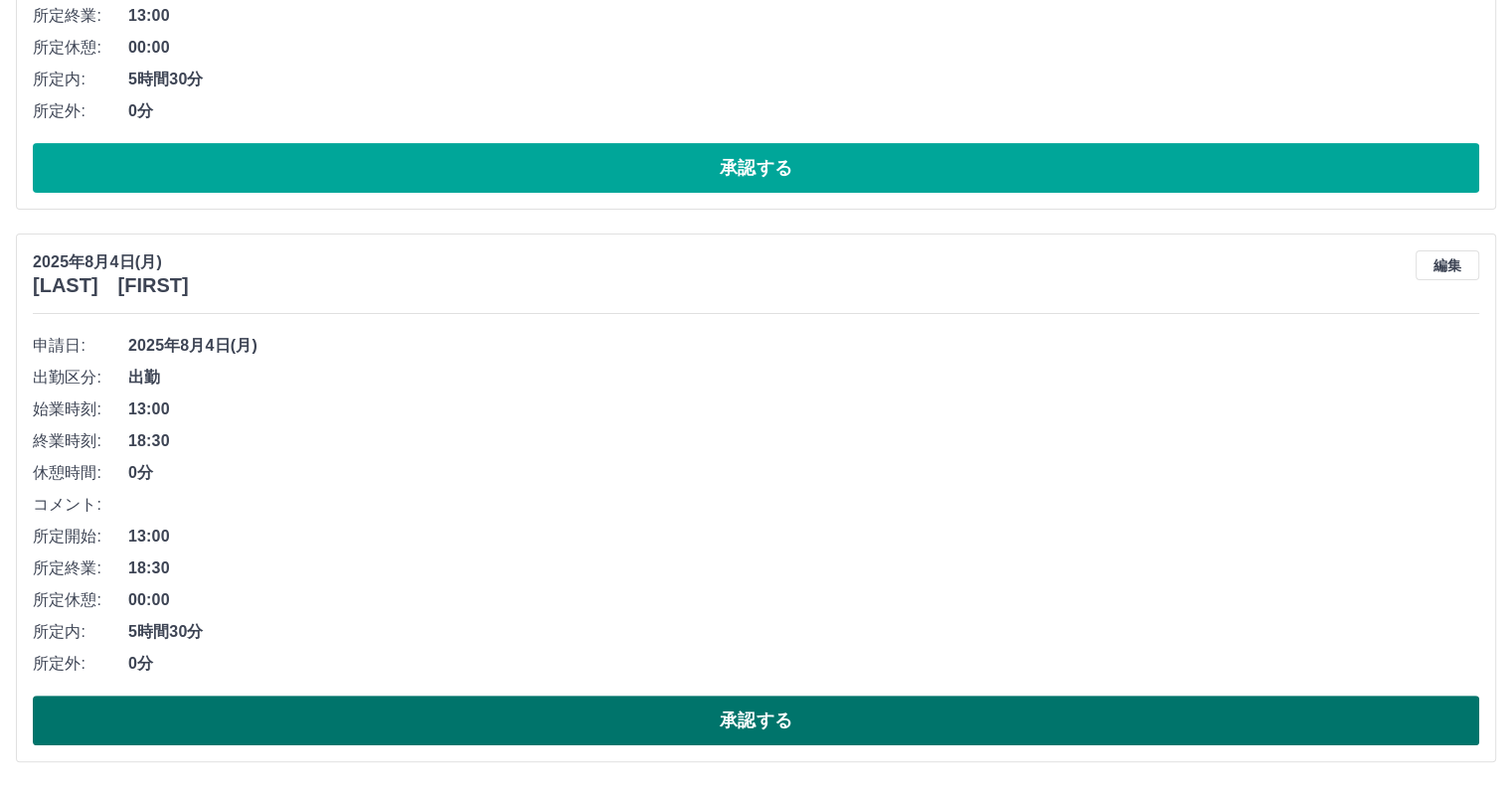 click on "承認する" at bounding box center [756, 720] 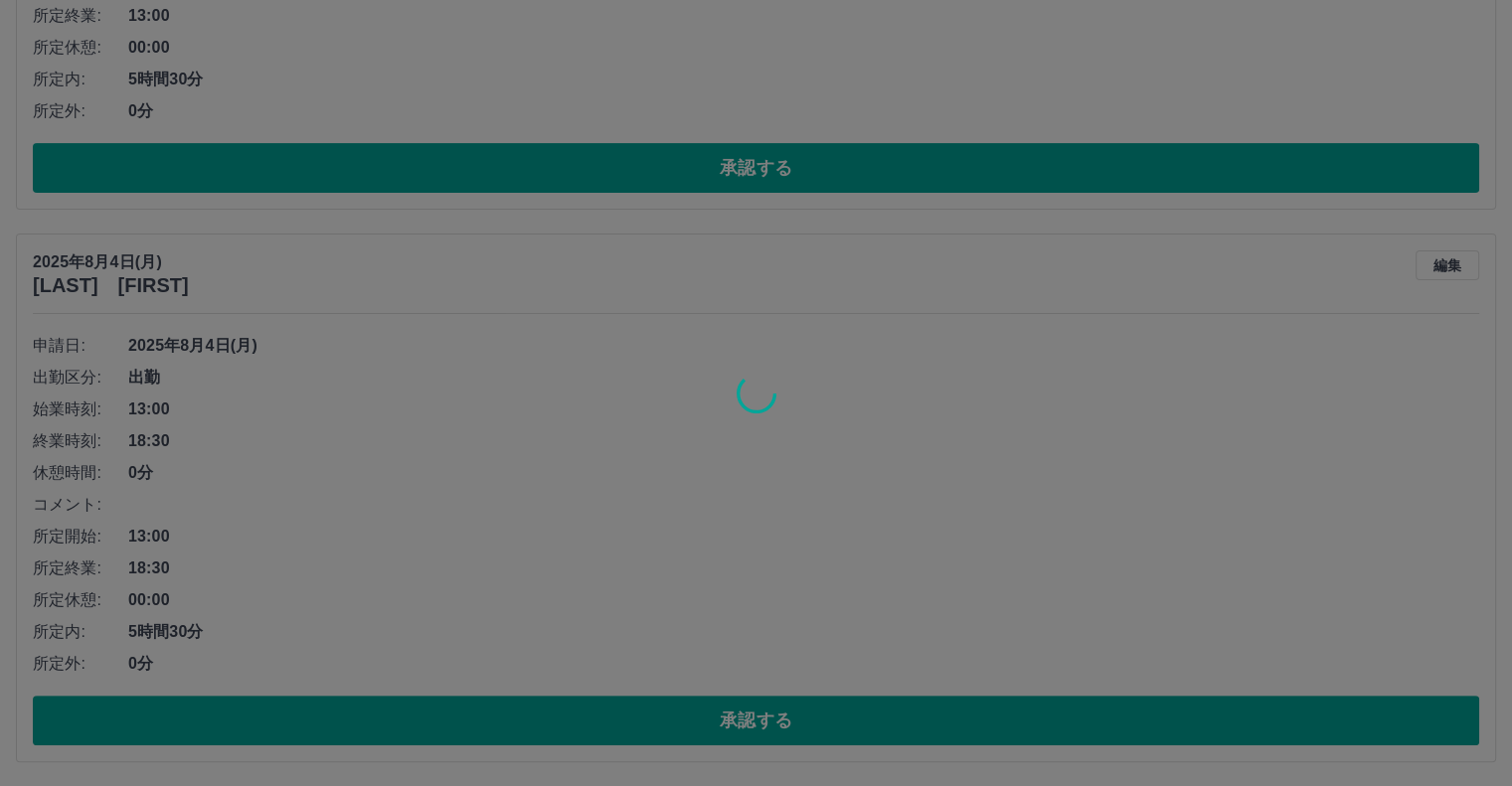 scroll, scrollTop: 1, scrollLeft: 0, axis: vertical 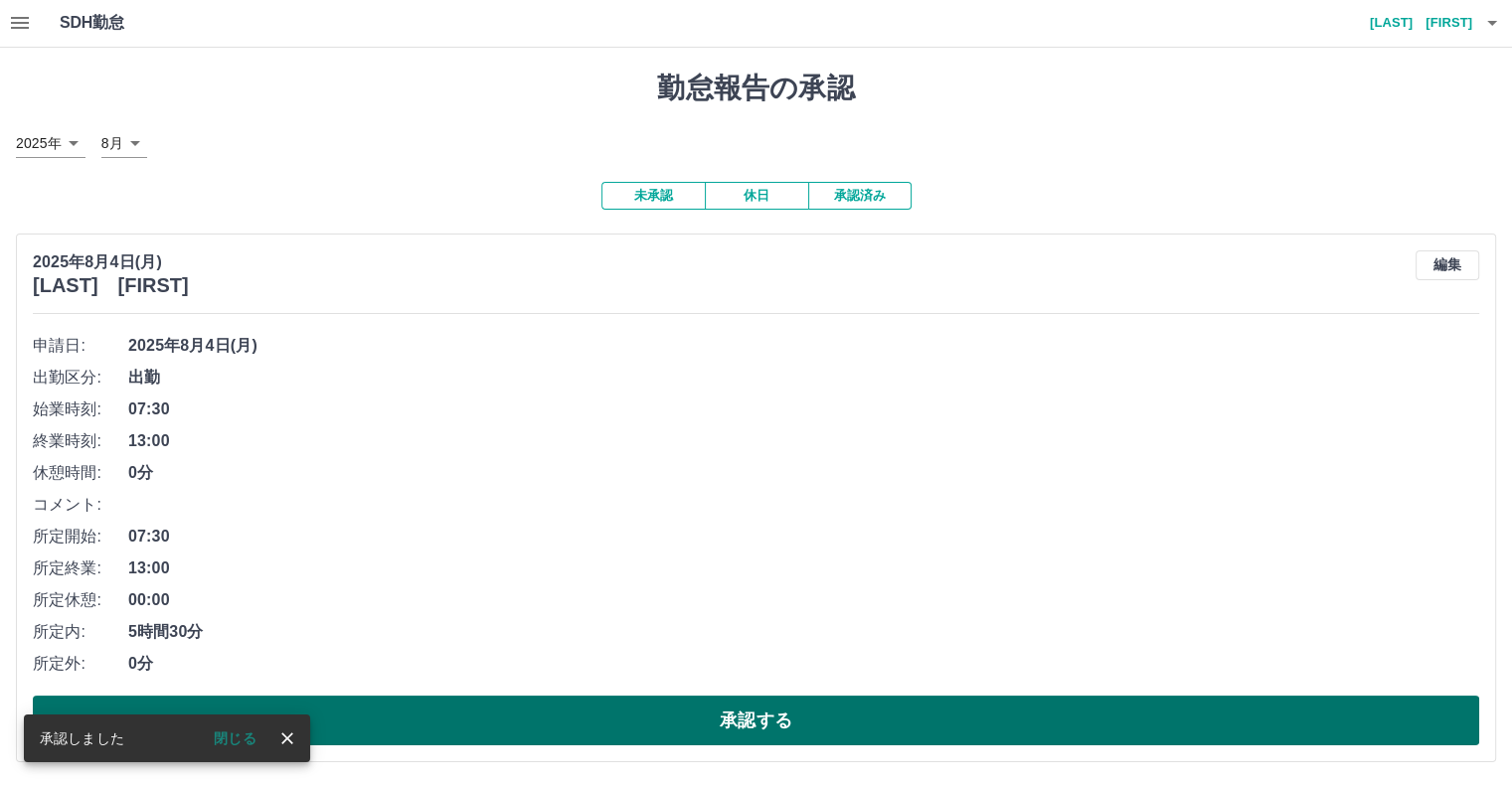 click on "承認する" at bounding box center [756, 720] 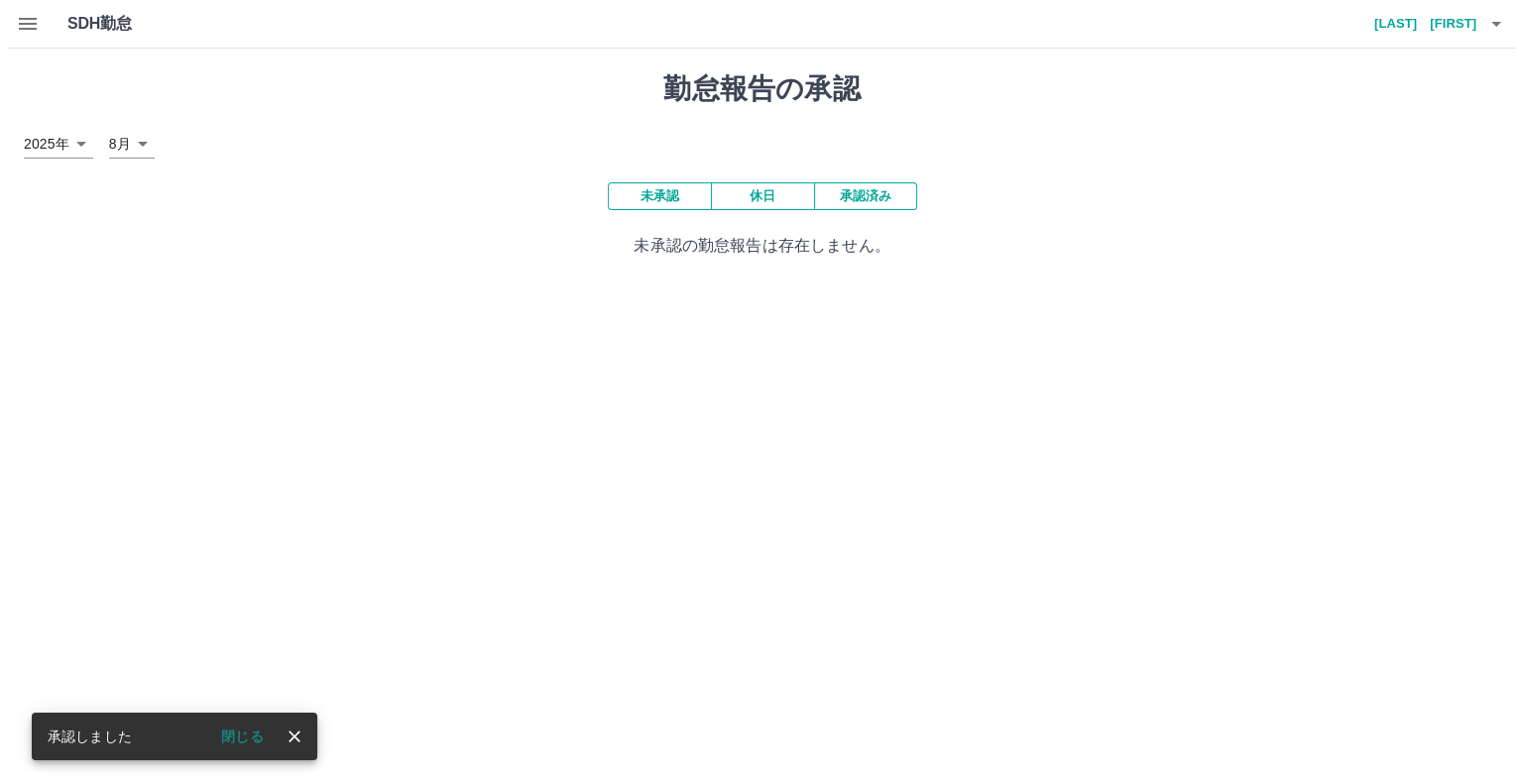 scroll, scrollTop: 0, scrollLeft: 0, axis: both 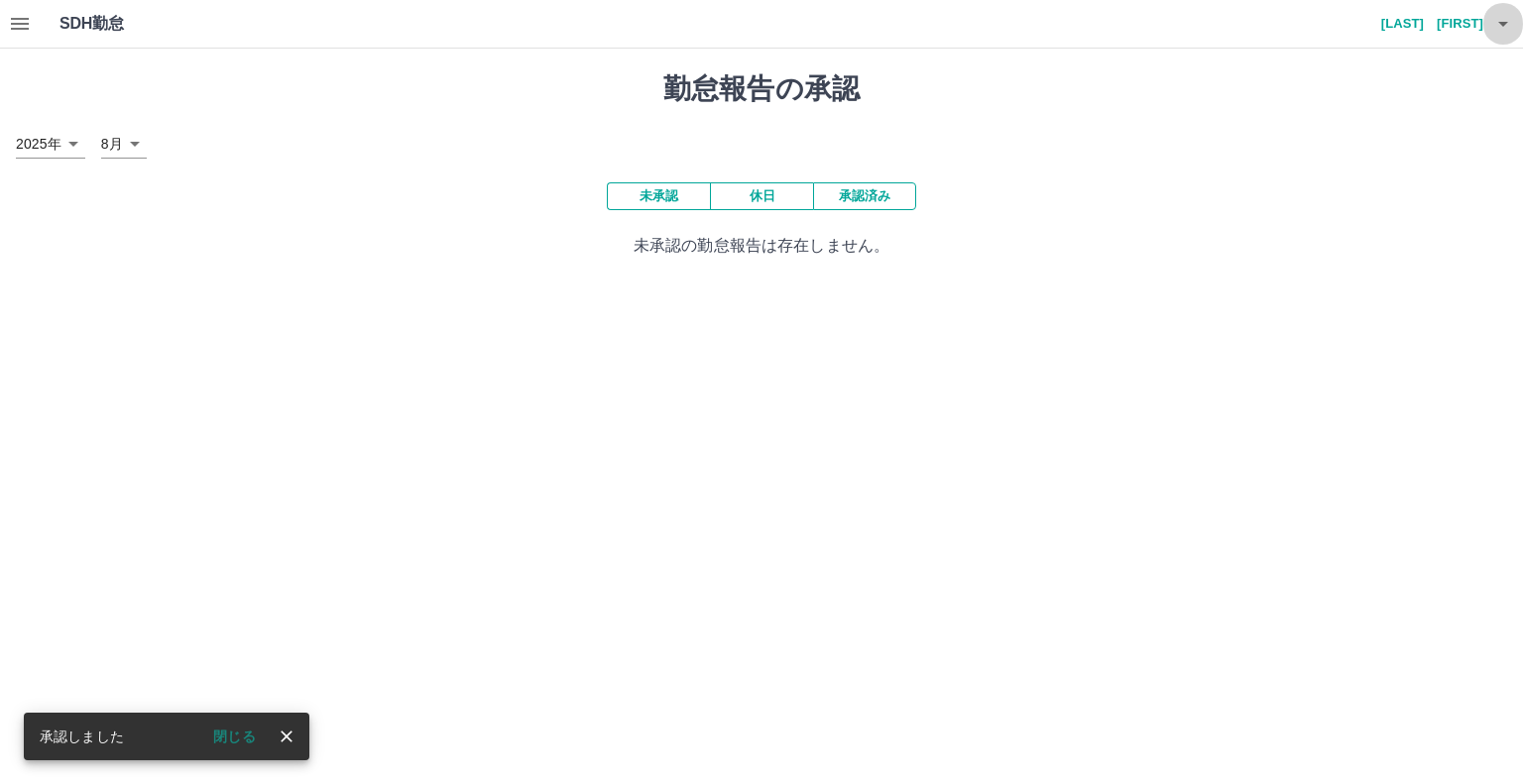 click 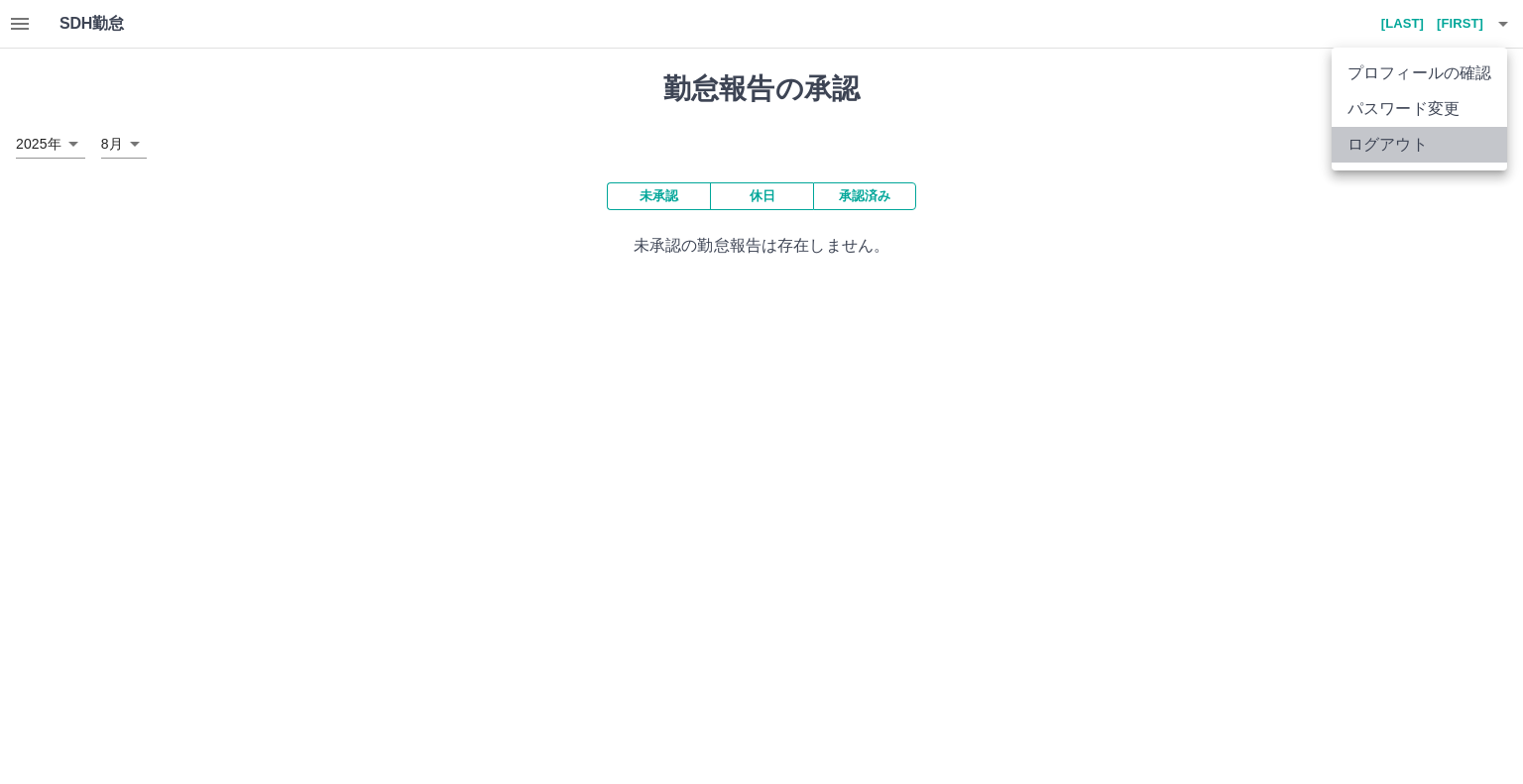 click on "ログアウト" at bounding box center [1419, 145] 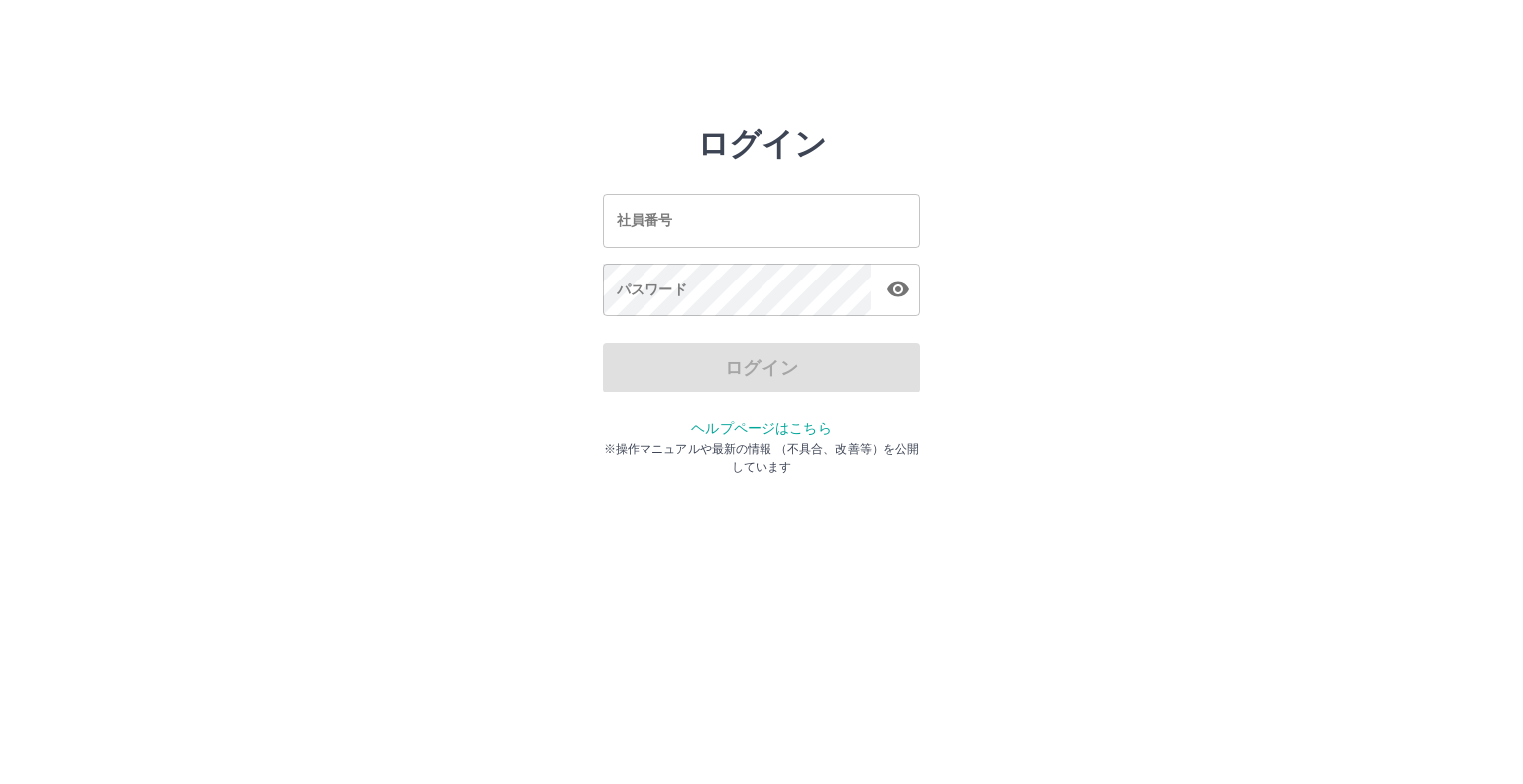 scroll, scrollTop: 0, scrollLeft: 0, axis: both 